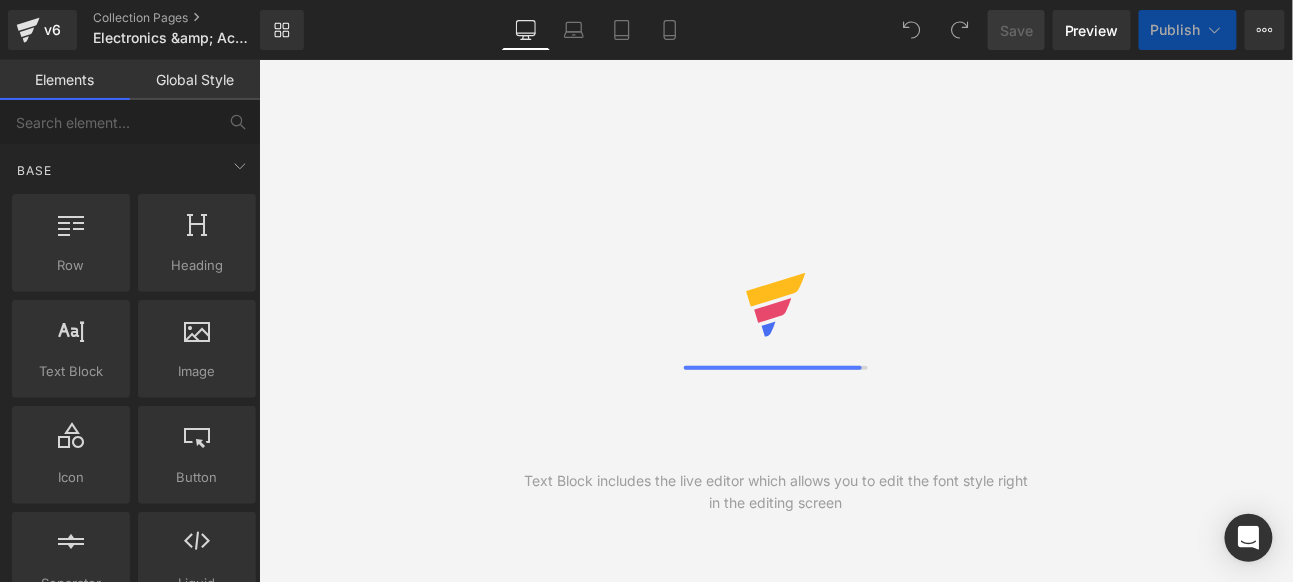 scroll, scrollTop: 0, scrollLeft: 0, axis: both 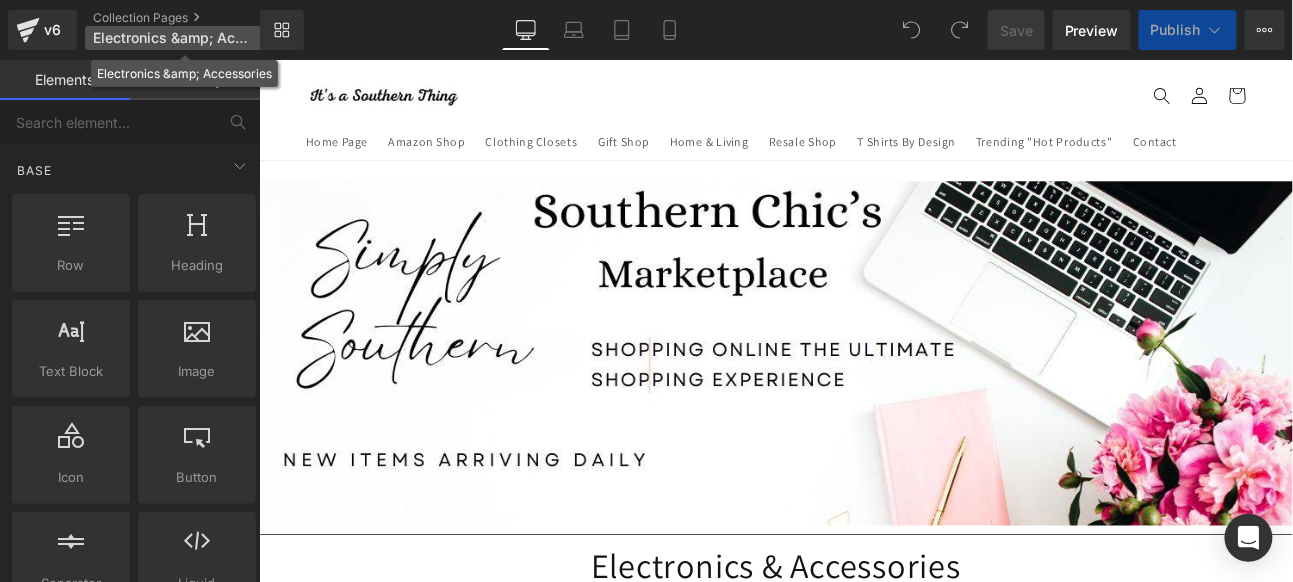 click on "Electronics &amp; Accessories" at bounding box center [185, 38] 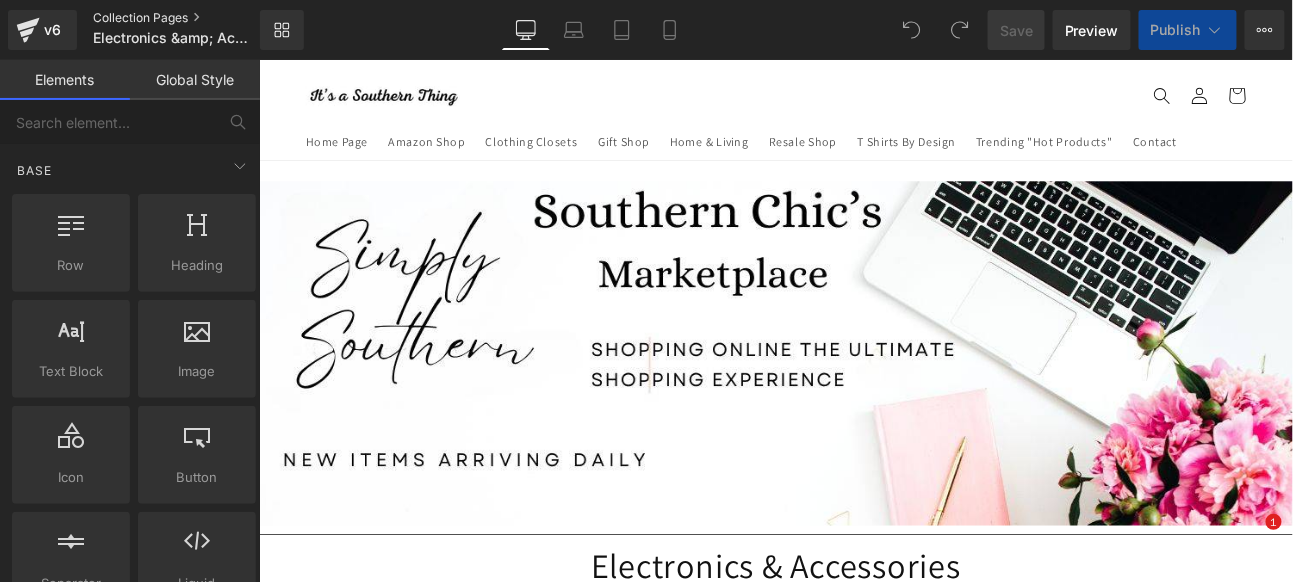 click on "Collection Pages" at bounding box center (193, 18) 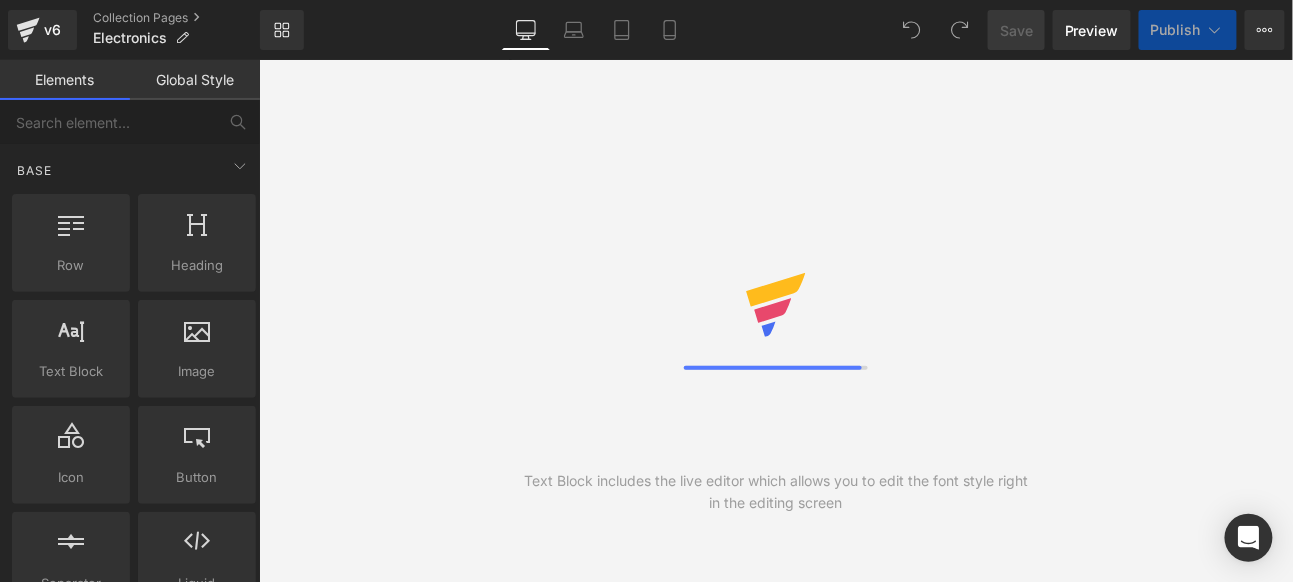 scroll, scrollTop: 0, scrollLeft: 0, axis: both 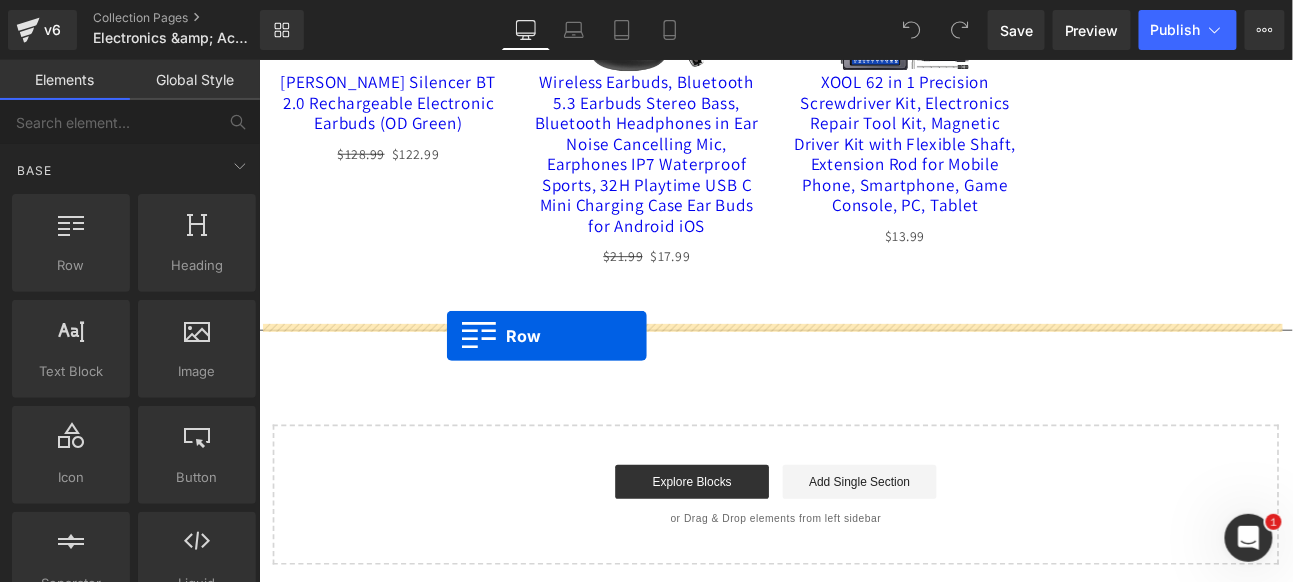 drag, startPoint x: 361, startPoint y: 301, endPoint x: 477, endPoint y: 383, distance: 142.05632 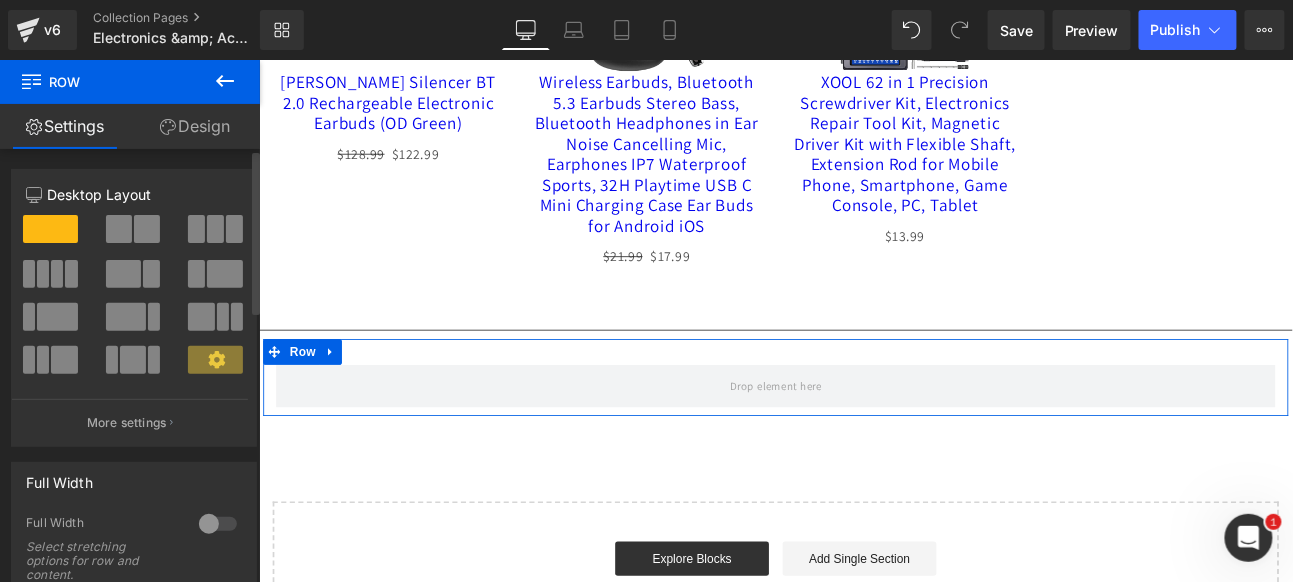 click at bounding box center (57, 274) 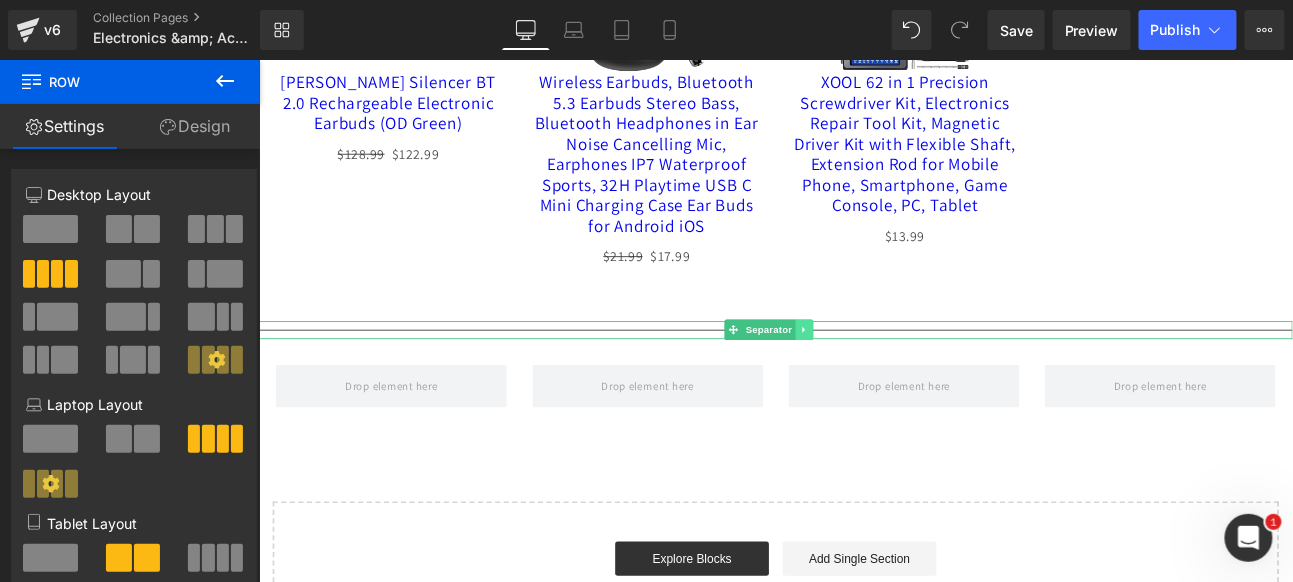click 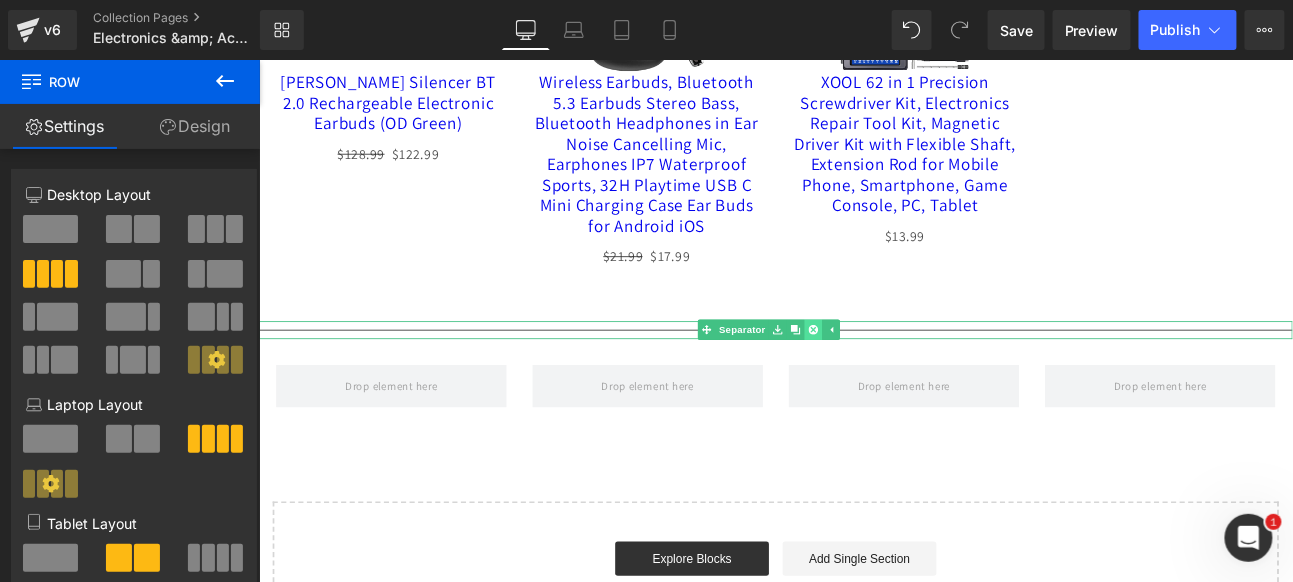 click 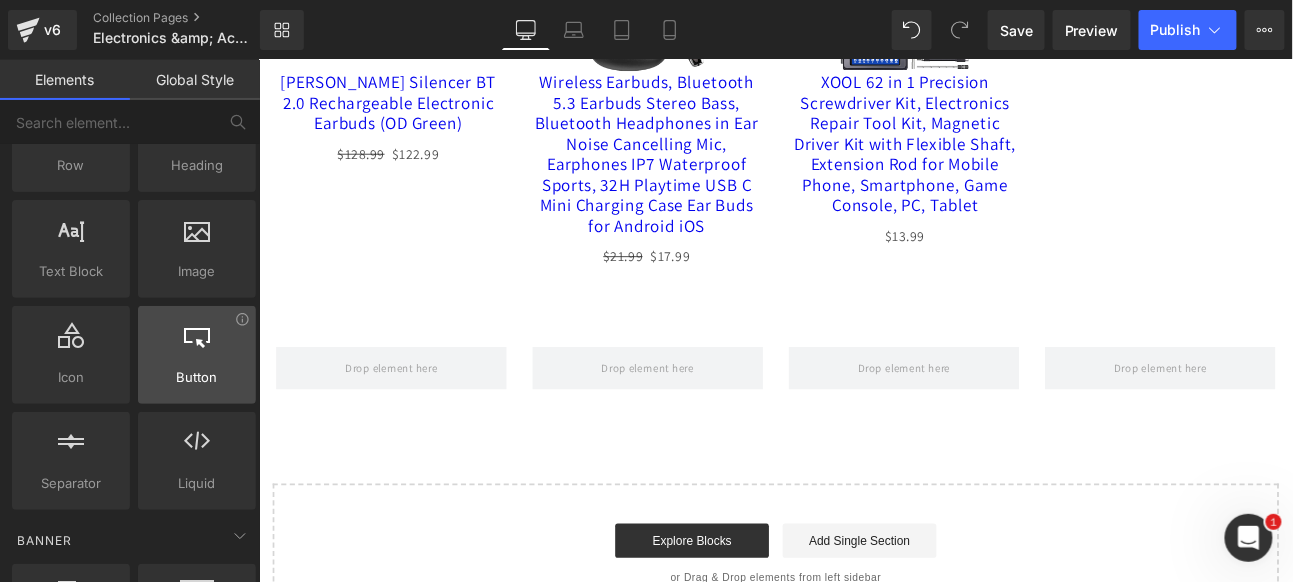scroll, scrollTop: 111, scrollLeft: 0, axis: vertical 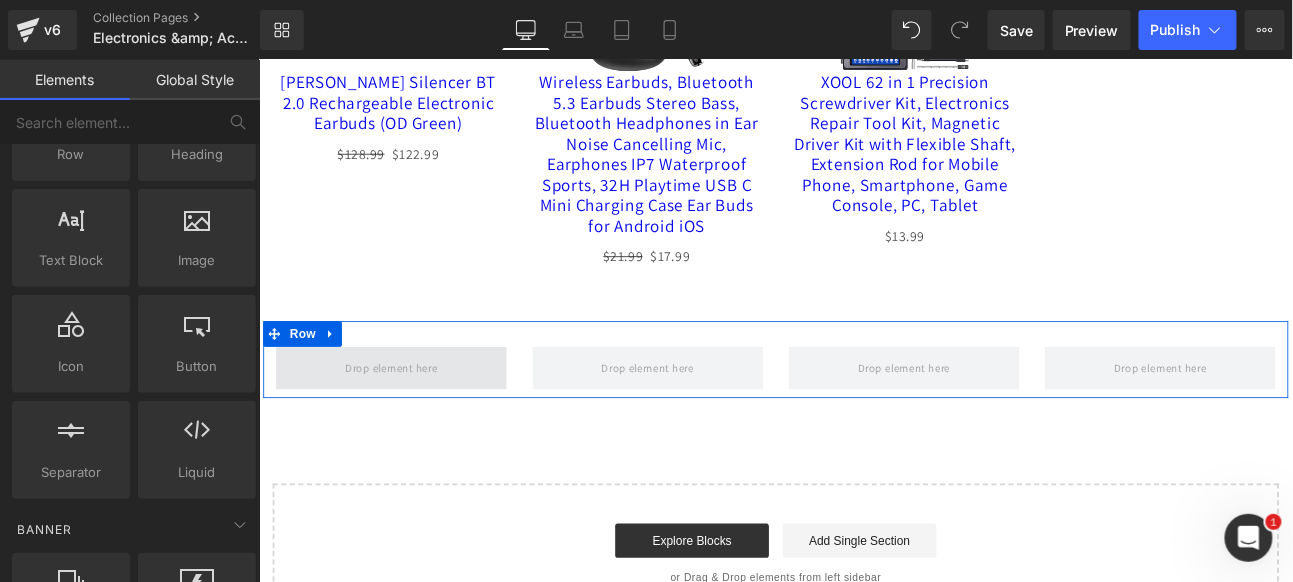 click at bounding box center [413, 419] 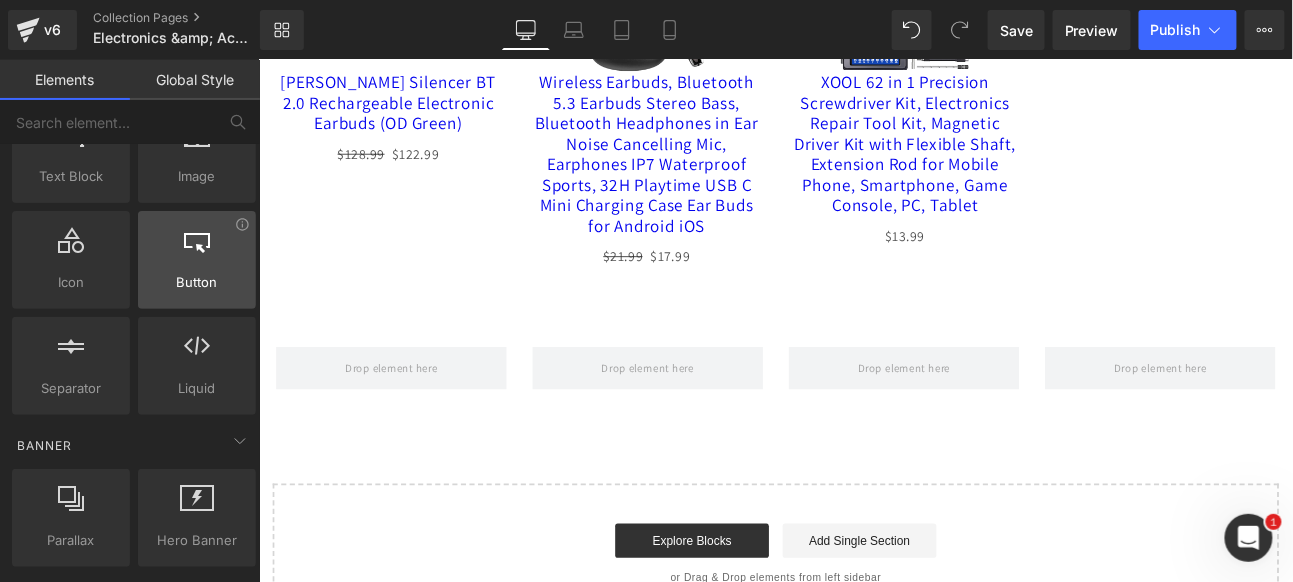 scroll, scrollTop: 222, scrollLeft: 0, axis: vertical 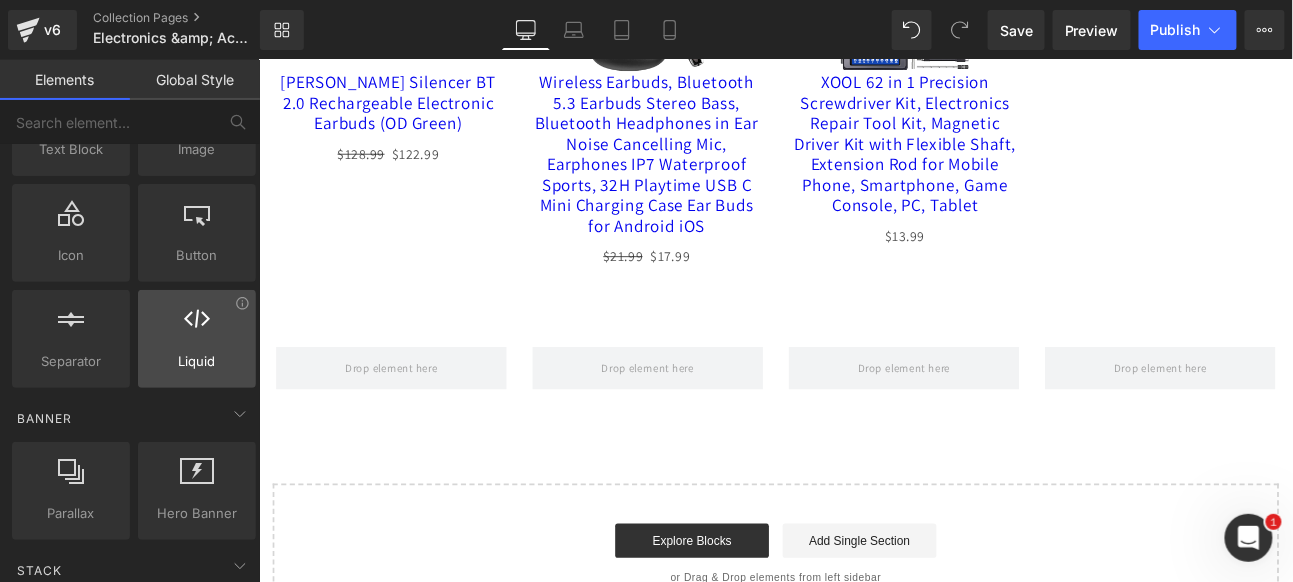 click at bounding box center (197, 328) 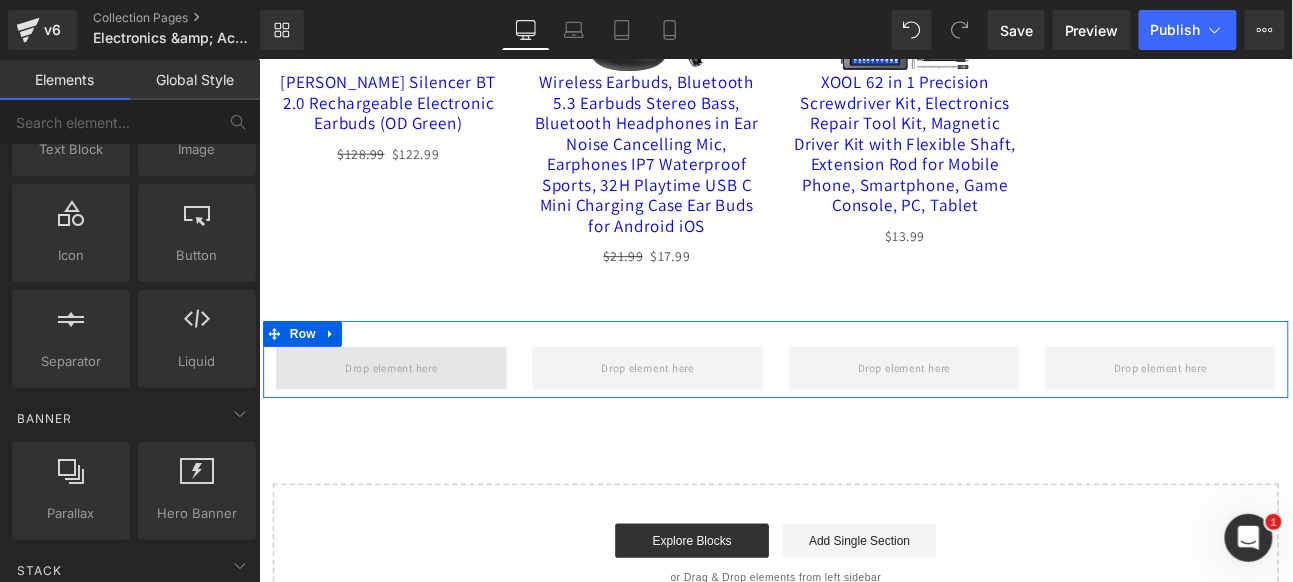click at bounding box center [413, 419] 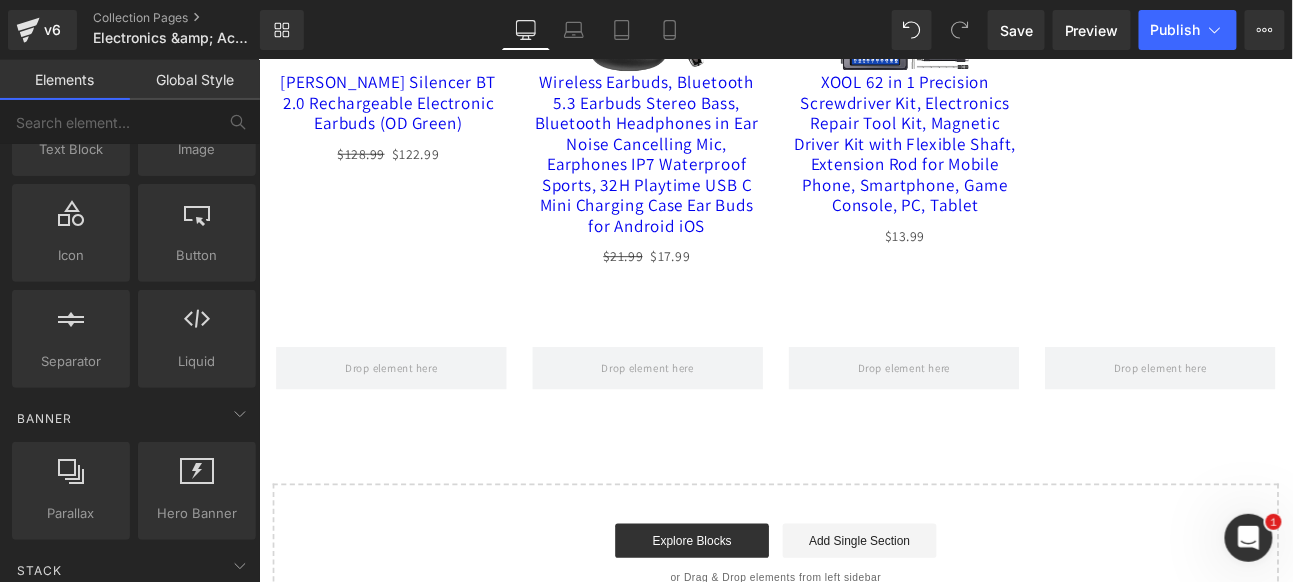 click on "Image         Separator         Electronics & Accessories Heading         Separator
Sale Off
(P) Image
Apple Watch Series 9 [GPS 45mm] Smartwatch with Midnight Aluminum Case with Midnight Sport Band S/M. Fitness Tracker, ECG Apps, Always-On Retina Display, Water Resistant
(P) Title
$429.00
$519.95
(P) Price
Product" at bounding box center (863, -429) 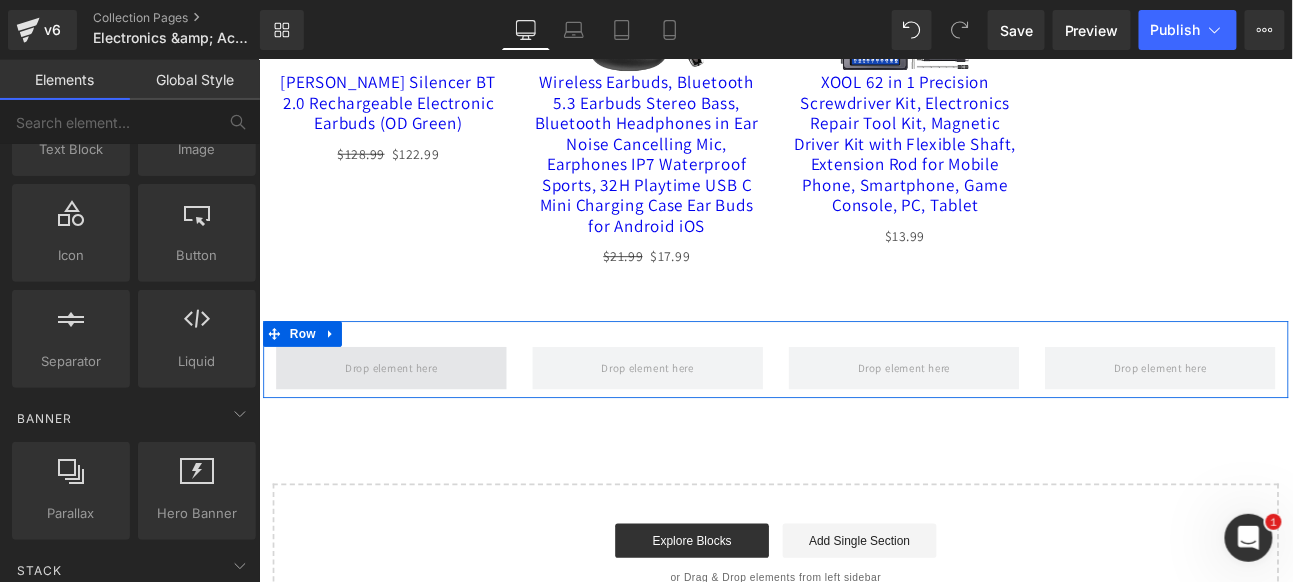 click at bounding box center (413, 419) 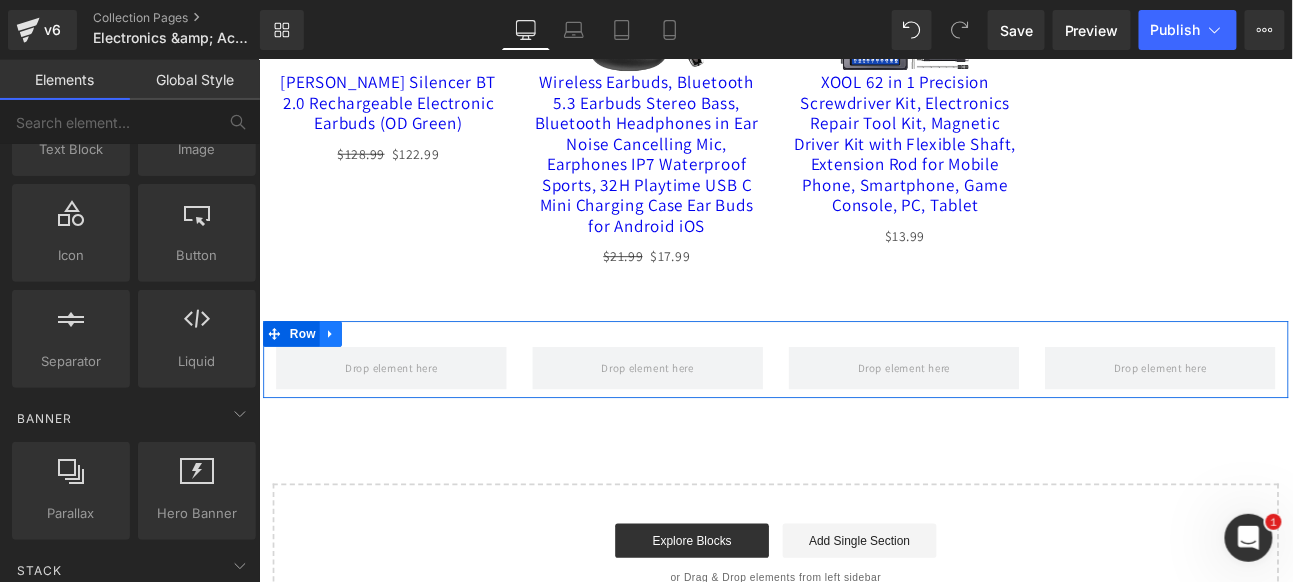 click 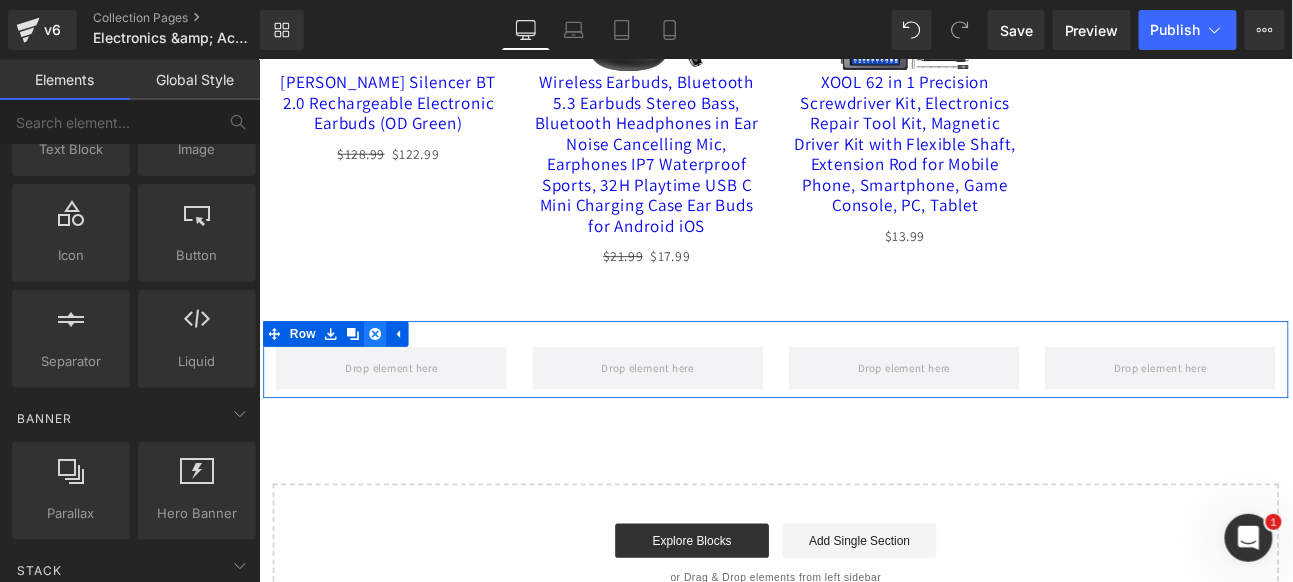 click 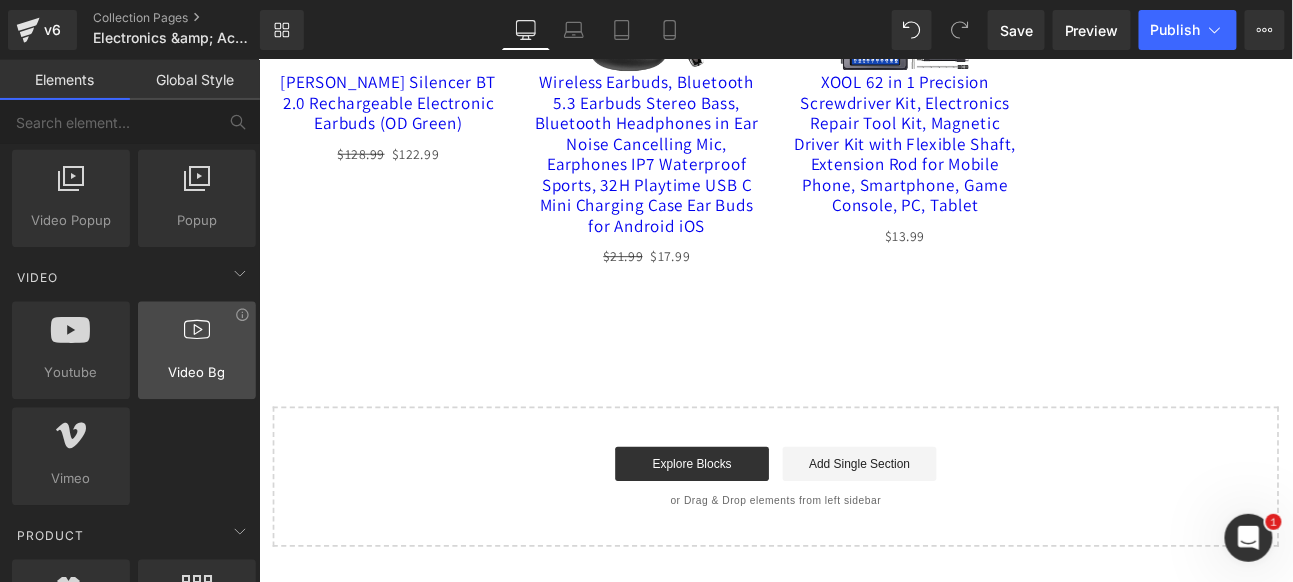 scroll, scrollTop: 1444, scrollLeft: 0, axis: vertical 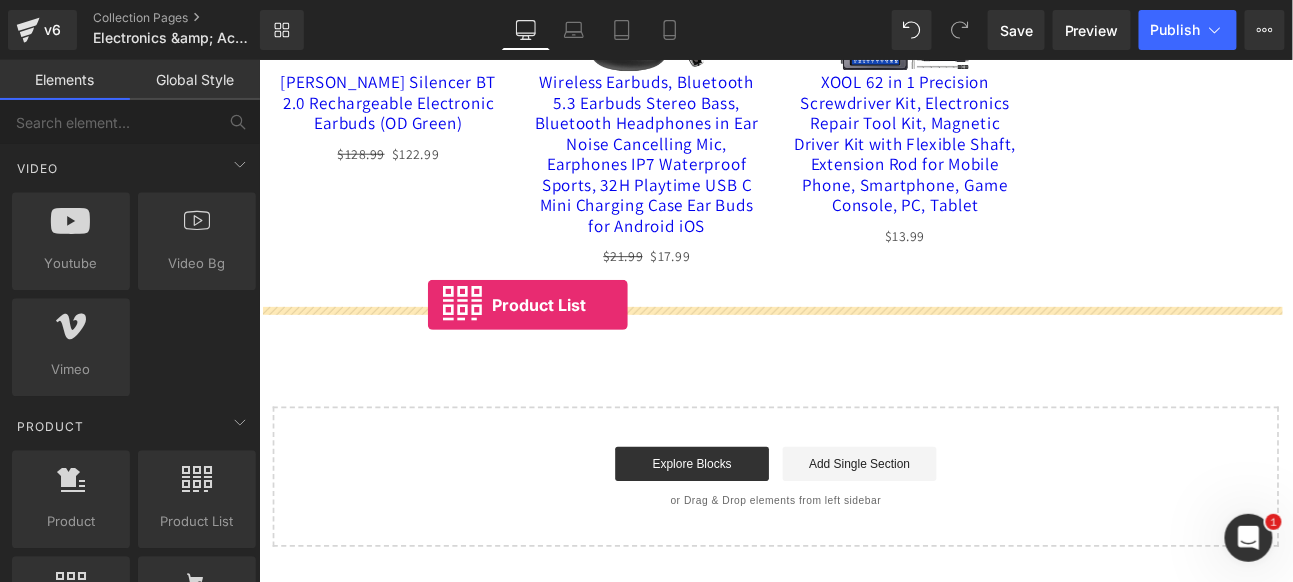 drag, startPoint x: 445, startPoint y: 526, endPoint x: 455, endPoint y: 345, distance: 181.27603 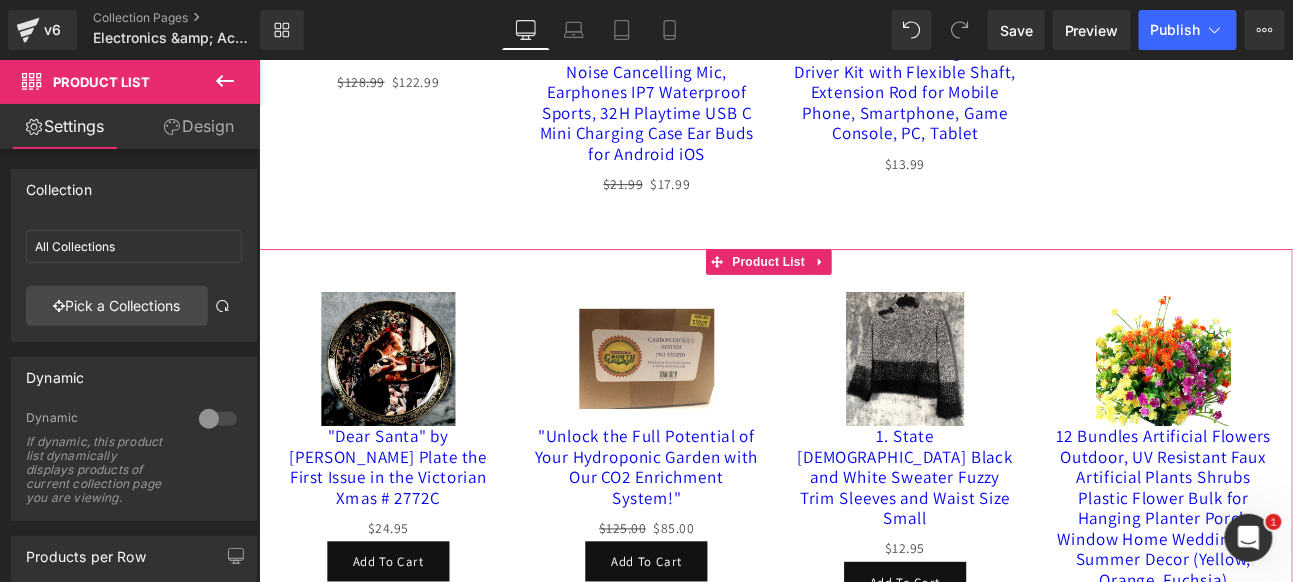 scroll, scrollTop: 1888, scrollLeft: 0, axis: vertical 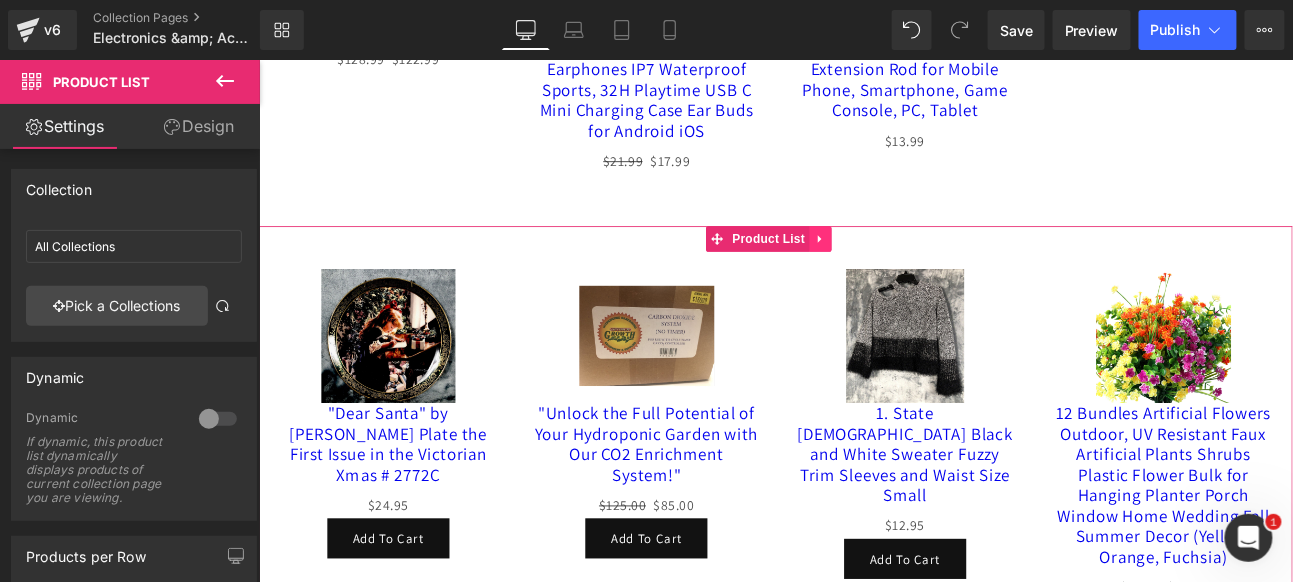 click 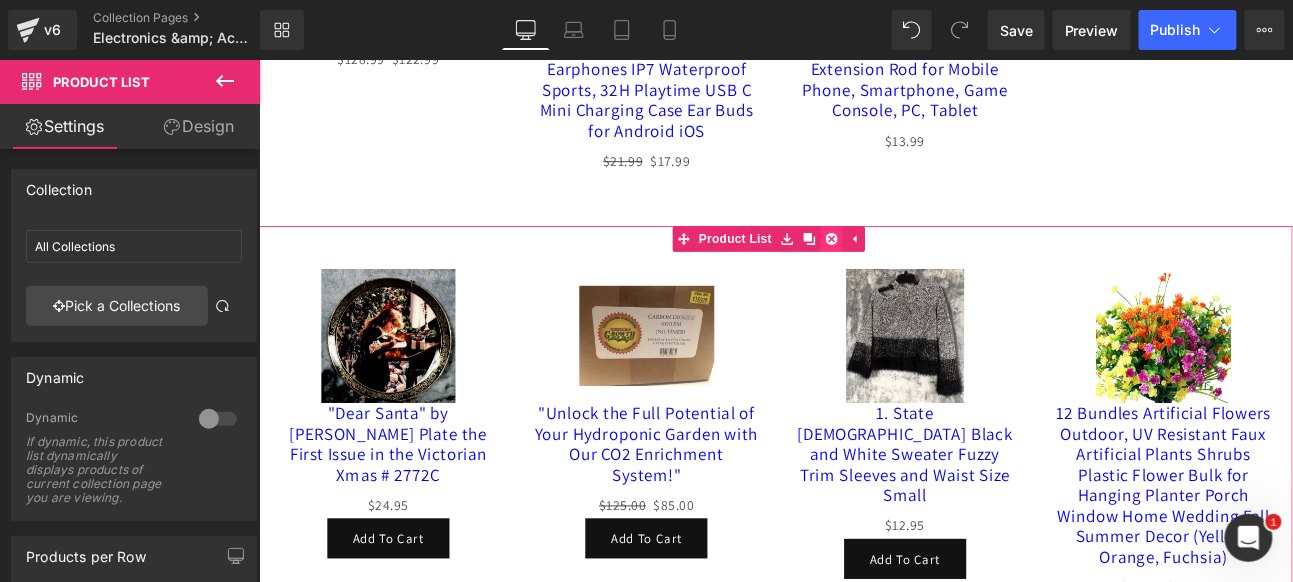 click 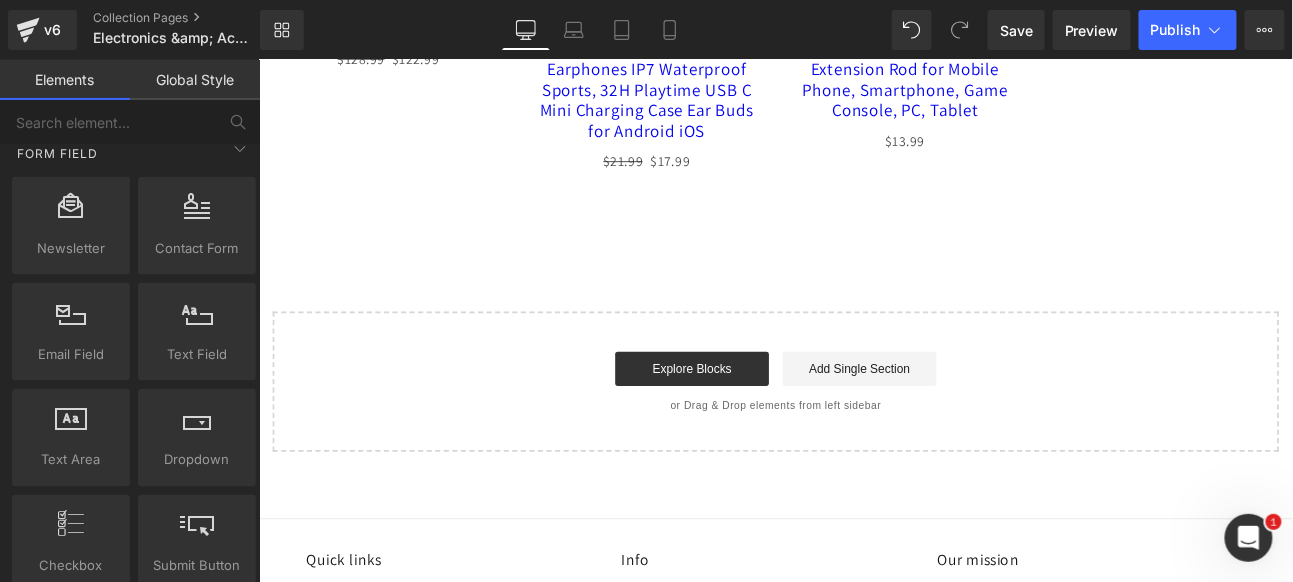 scroll, scrollTop: 3000, scrollLeft: 0, axis: vertical 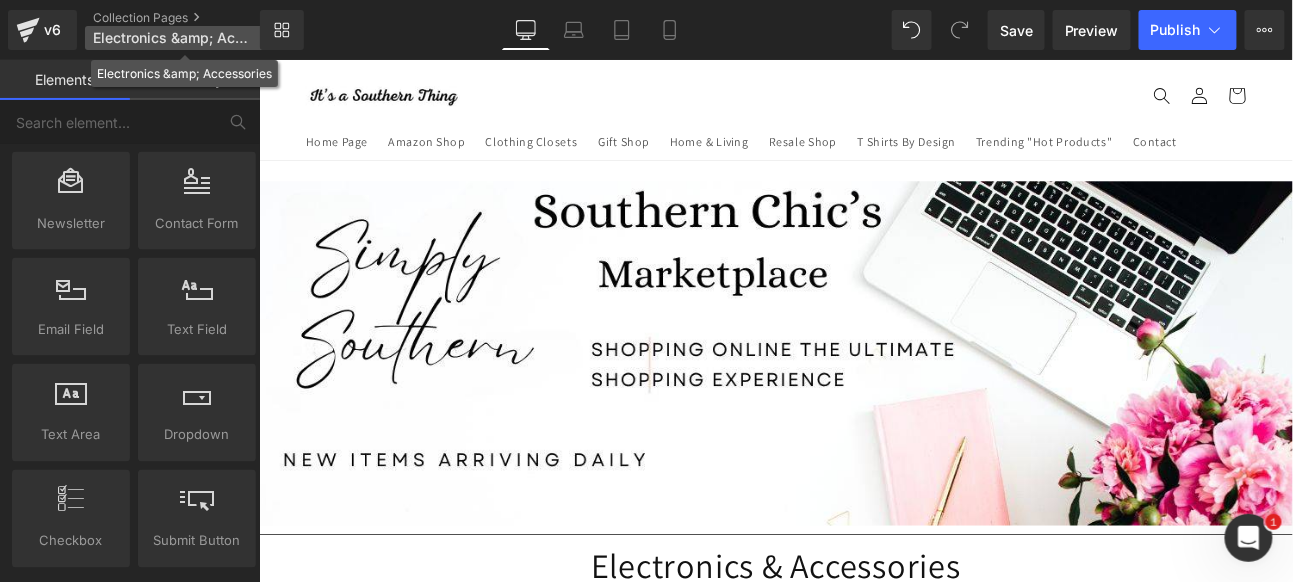 click on "Electronics &amp; Accessories" at bounding box center [174, 38] 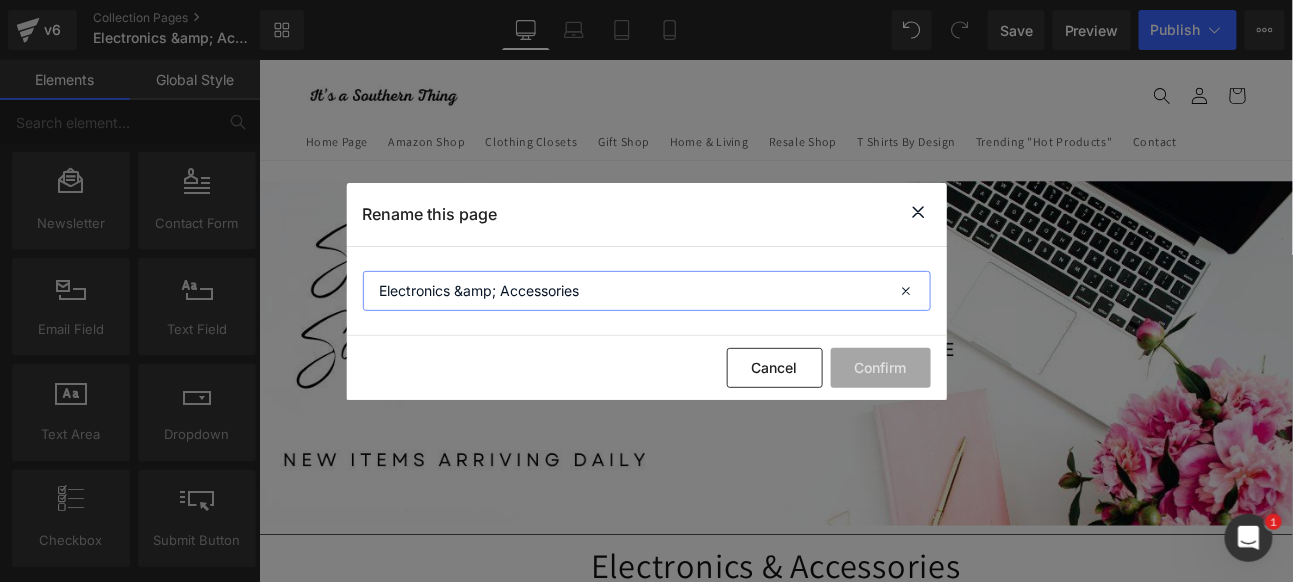 click on "Electronics &amp; Accessories" at bounding box center [647, 291] 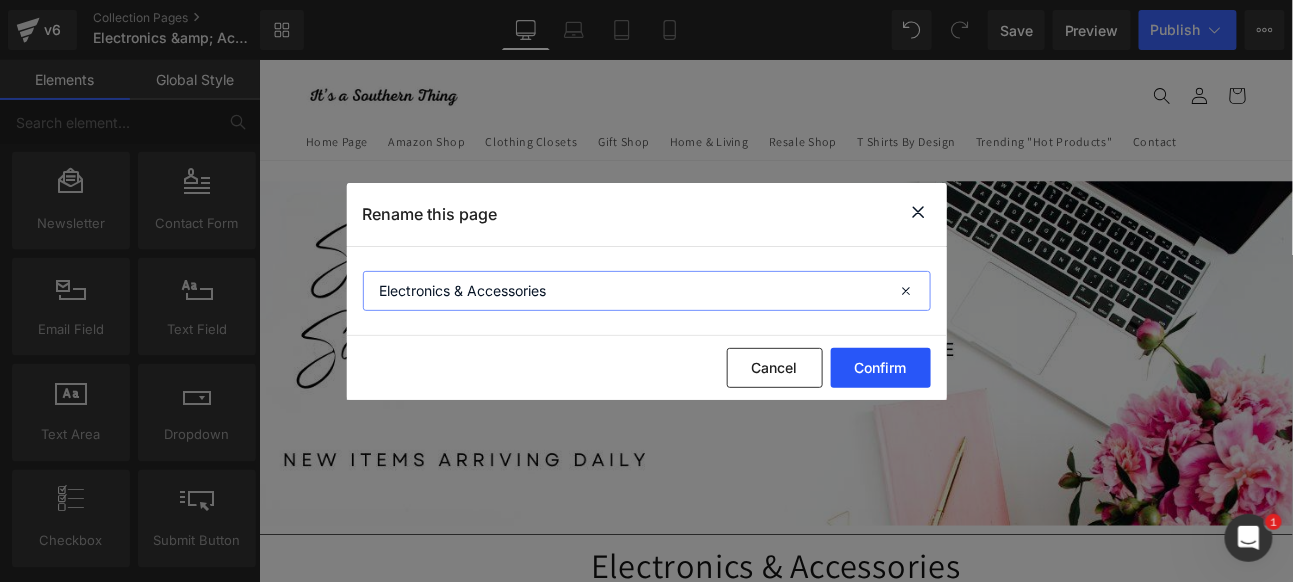 type on "Electronics & Accessories" 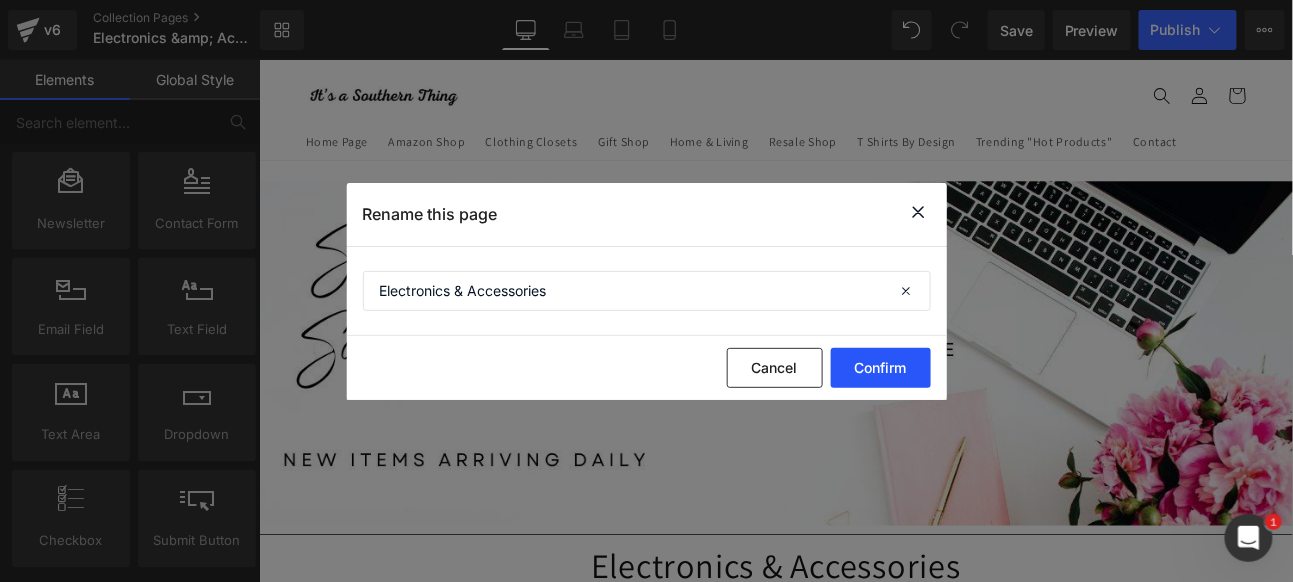 click on "Confirm" at bounding box center (881, 368) 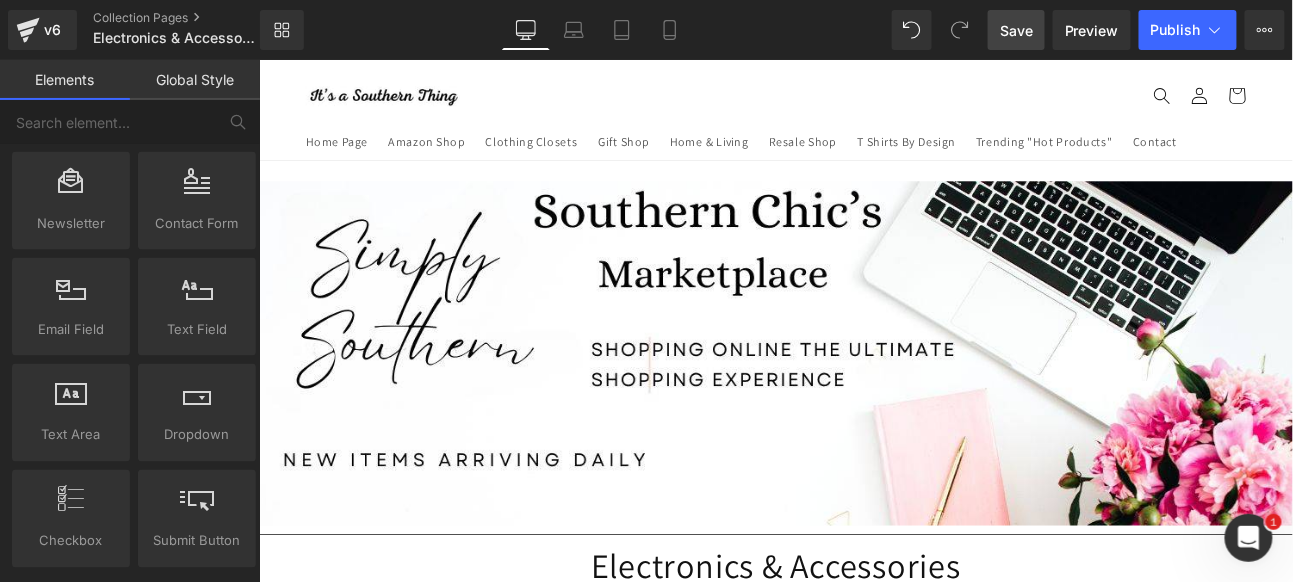 click on "Save" at bounding box center (1016, 30) 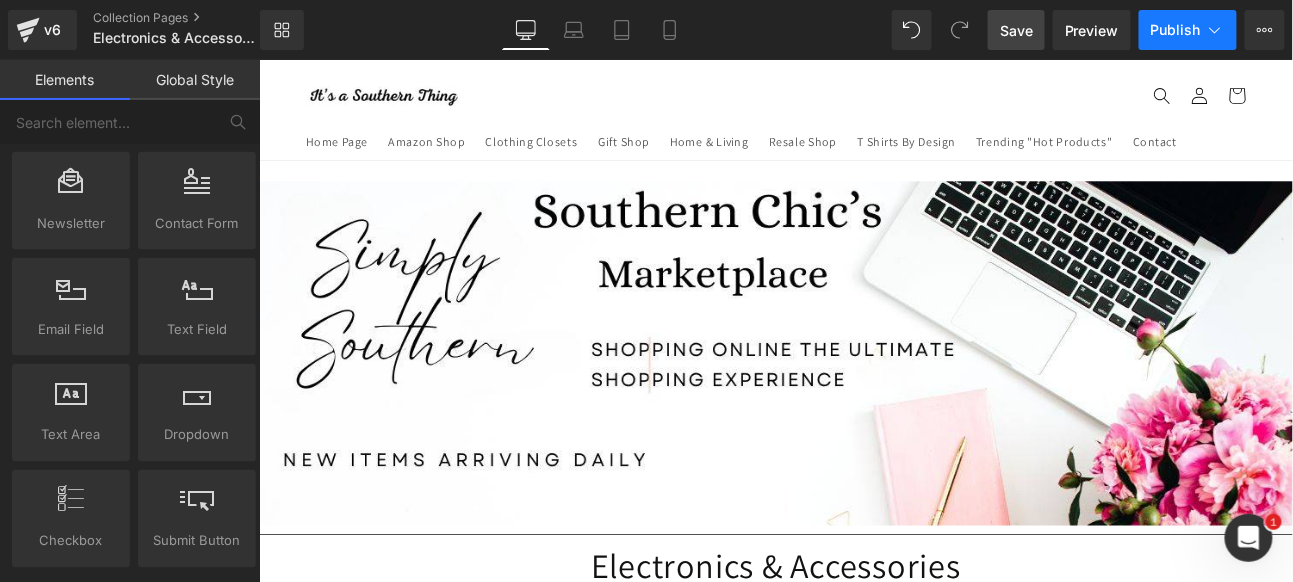 click on "Publish" at bounding box center [1188, 30] 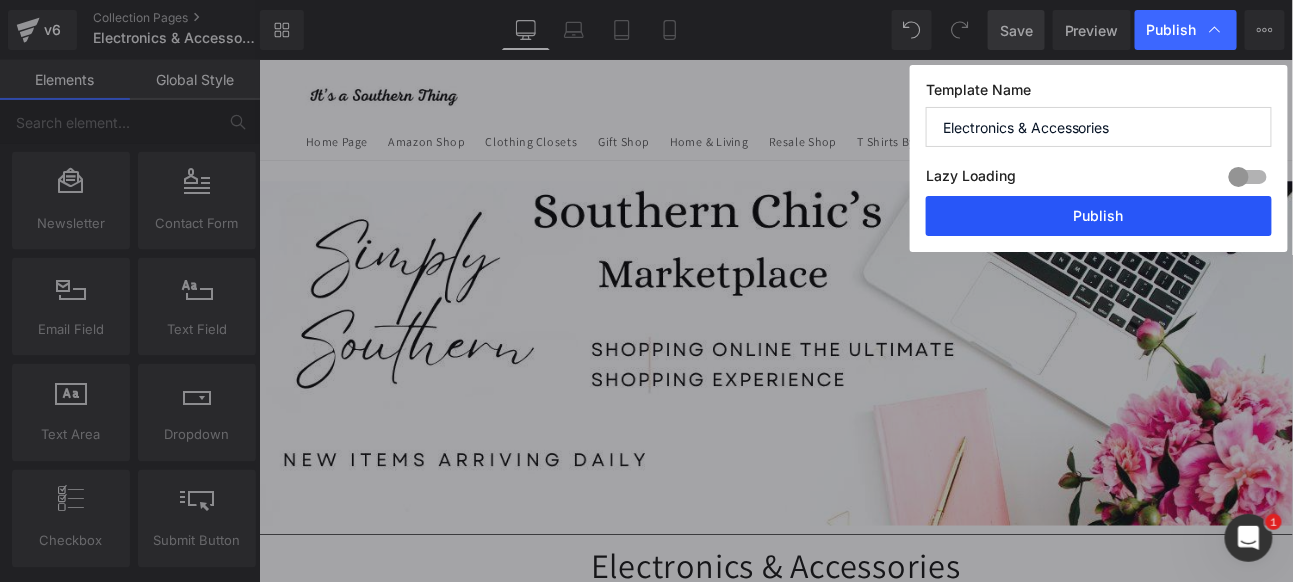 drag, startPoint x: 1121, startPoint y: 211, endPoint x: 1005, endPoint y: 177, distance: 120.880104 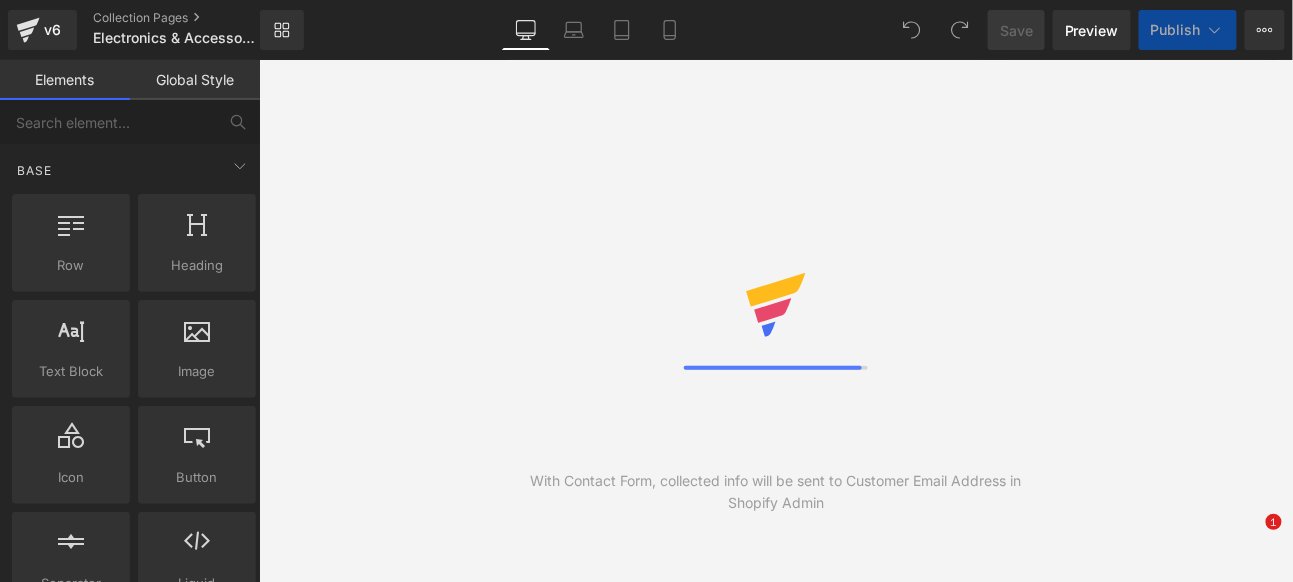 scroll, scrollTop: 0, scrollLeft: 0, axis: both 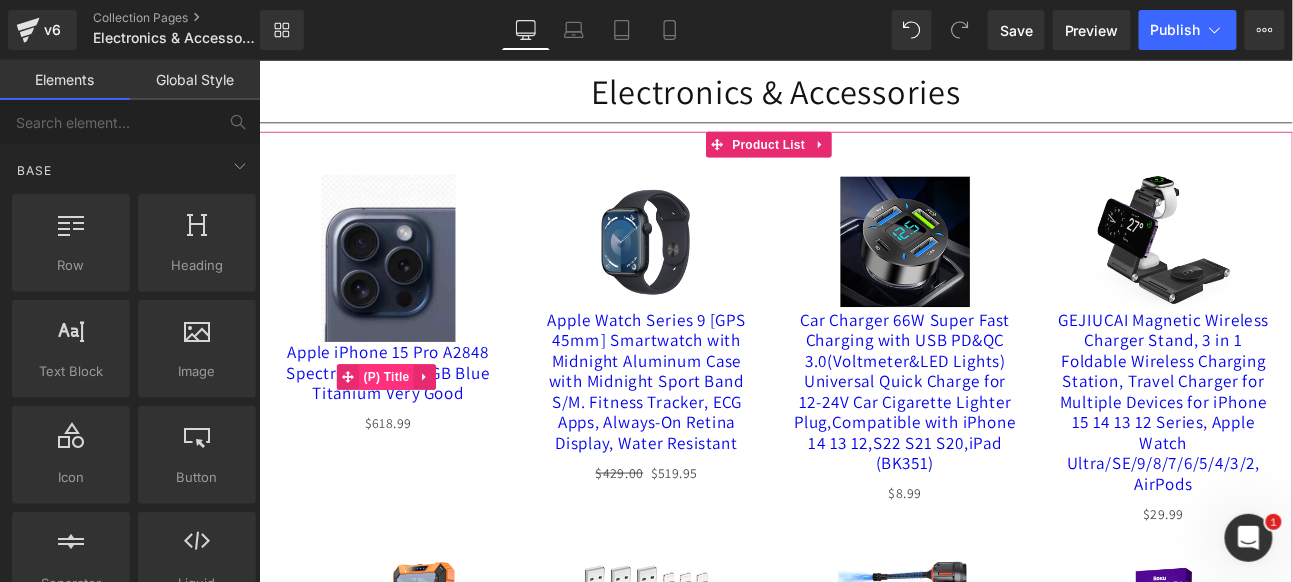 click on "(P) Title" at bounding box center [407, 430] 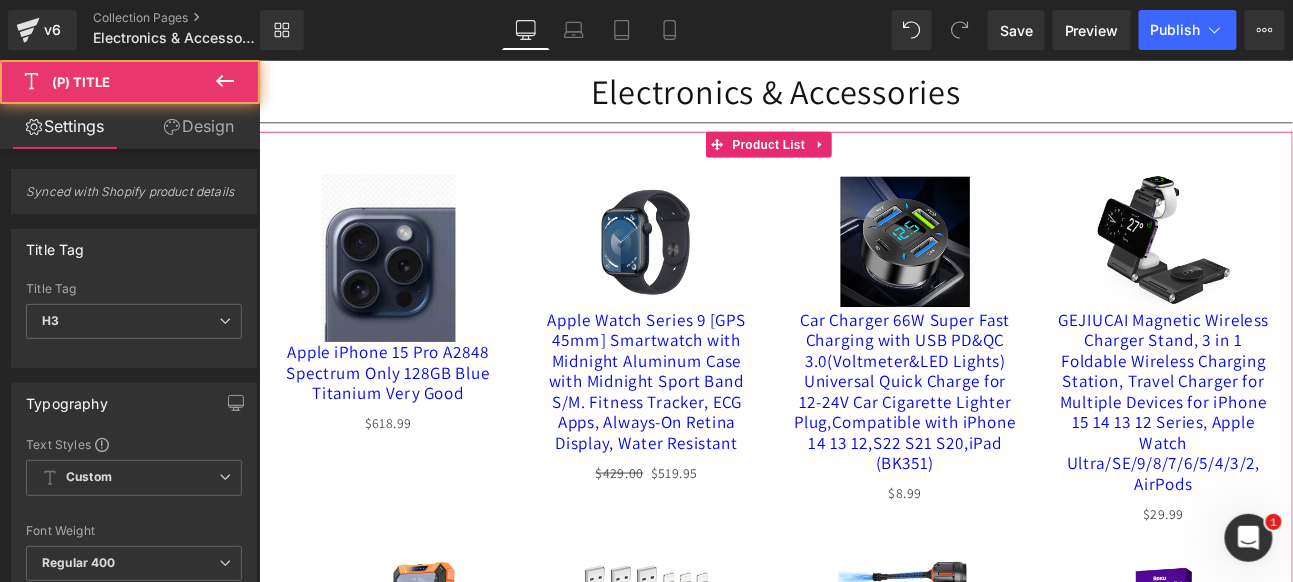 click on "Sale Off
(P) Image
Apple Watch Series 9 [GPS 45mm] Smartwatch with Midnight Aluminum Case with Midnight Sport Band S/M. Fitness Tracker, ECG Apps, Always-On Retina Display, Water Resistant
(P) Title
$429.00
$519.95
(P) Price
Product" at bounding box center [712, 375] 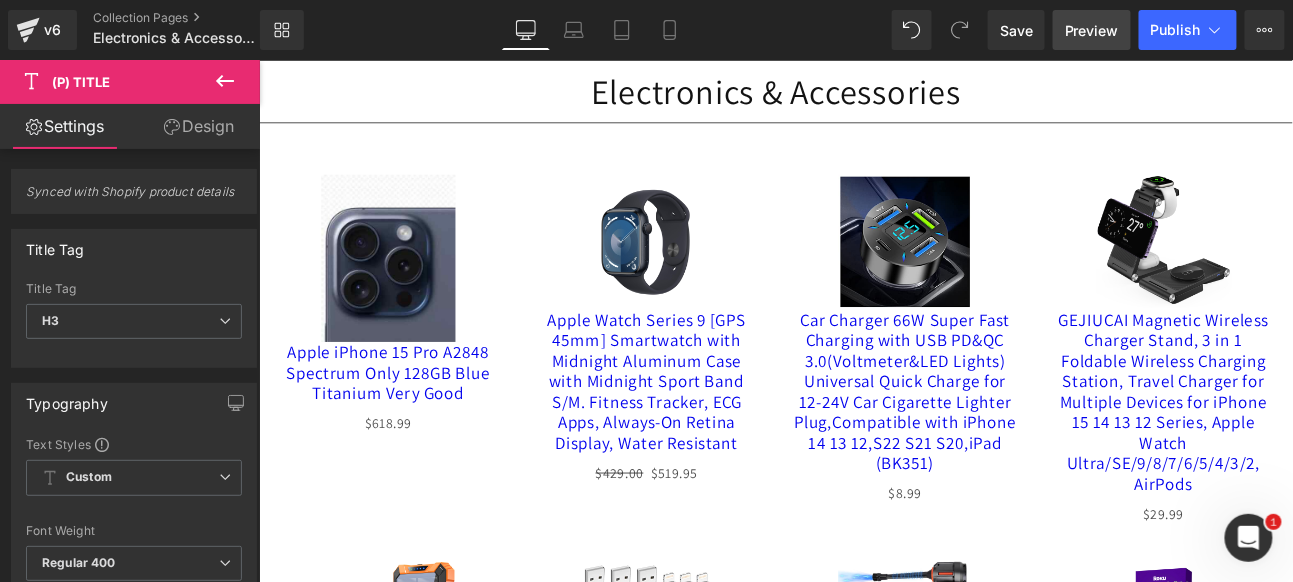 click on "Preview" at bounding box center [1092, 30] 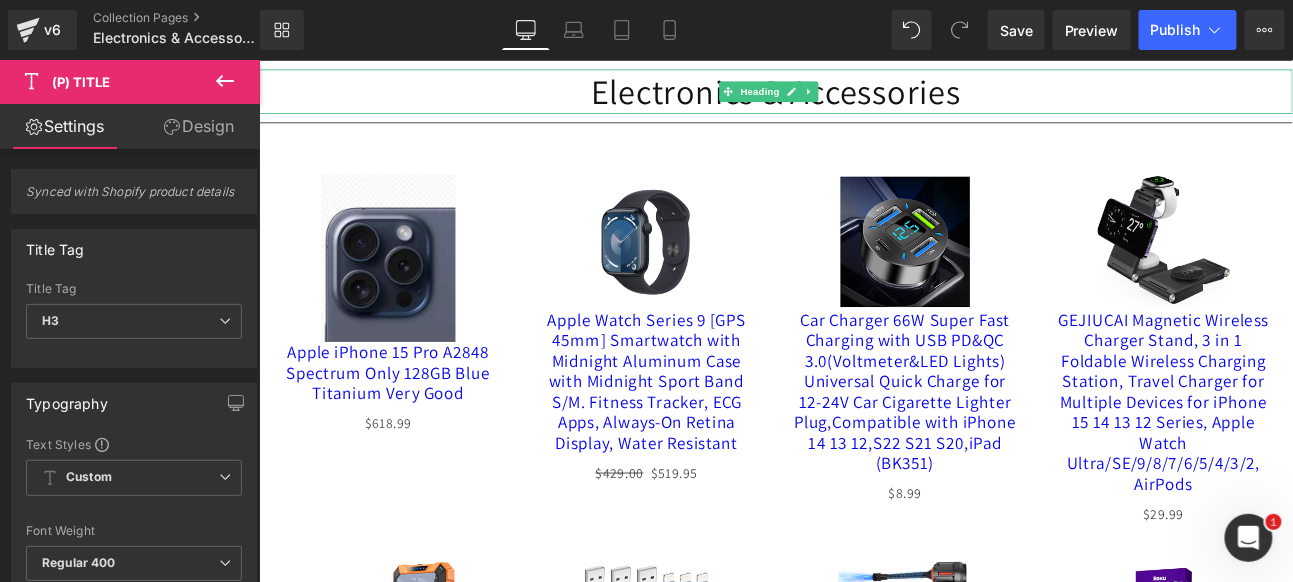 click on "Electronics & Accessories" at bounding box center [863, 96] 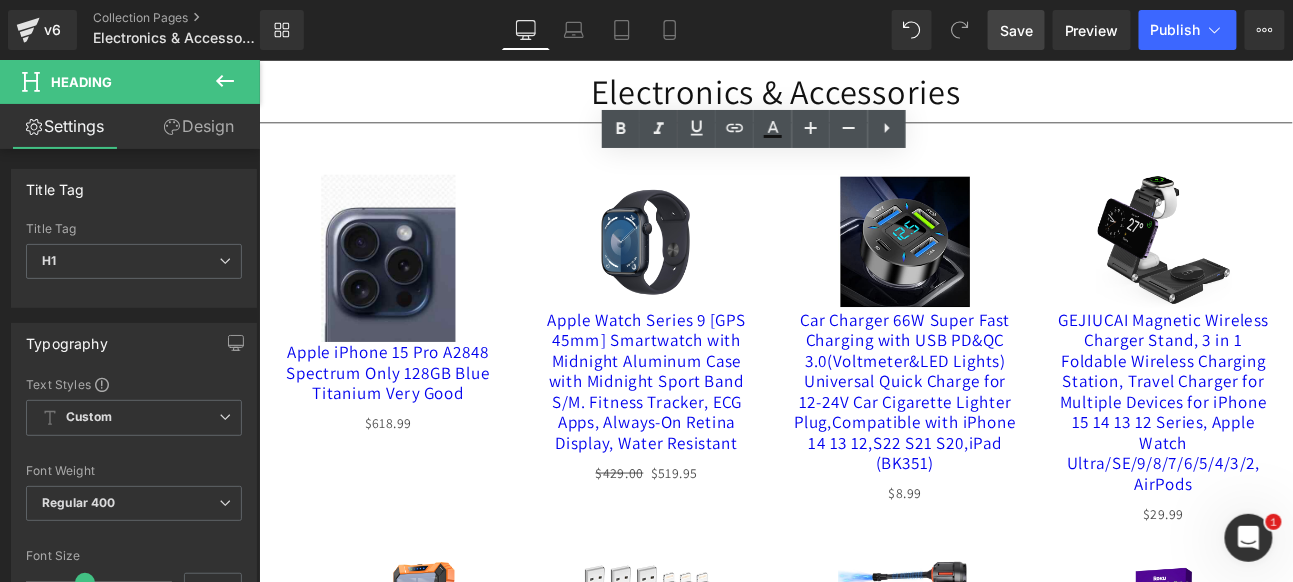 click on "Save" at bounding box center (1016, 30) 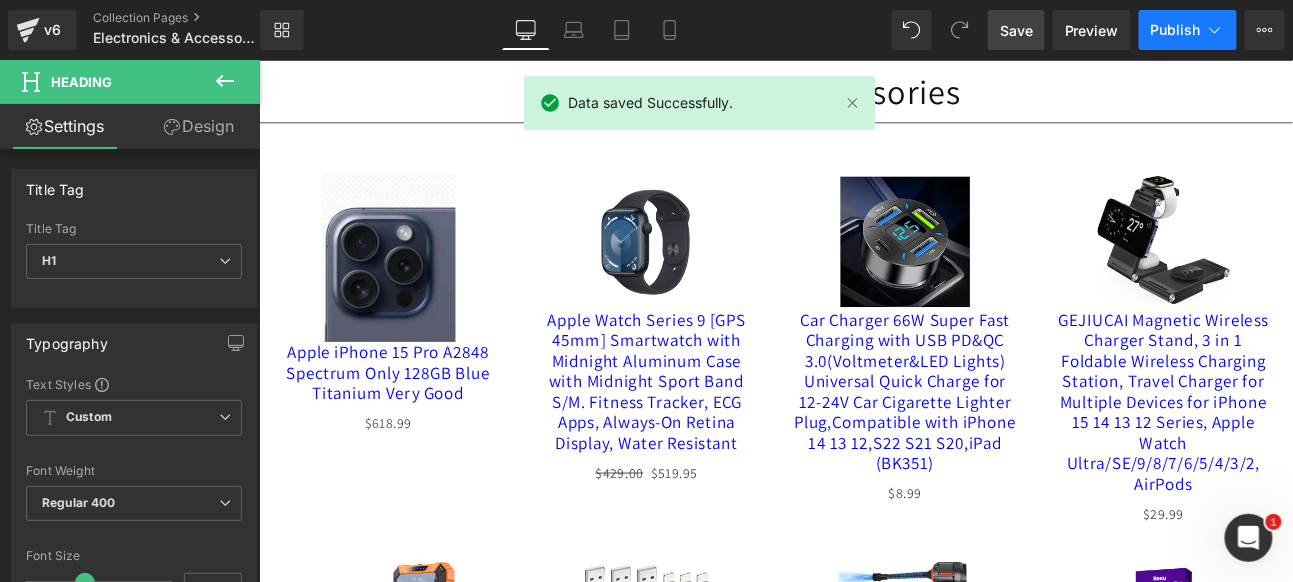 click on "Publish" at bounding box center [1176, 30] 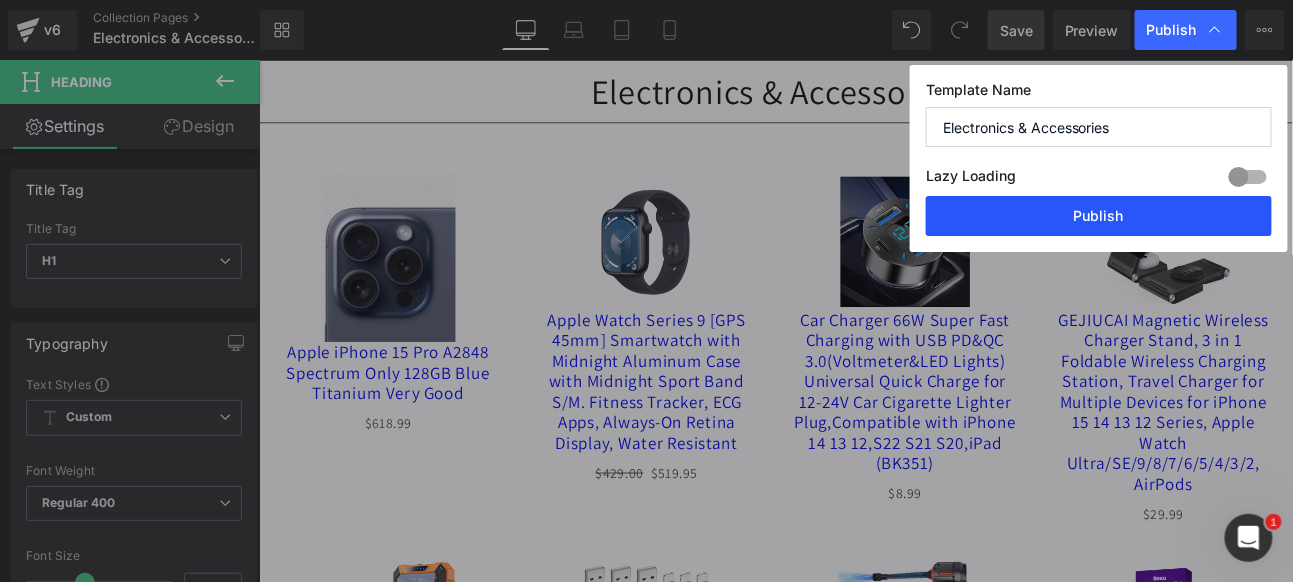 click on "Publish" at bounding box center (1099, 216) 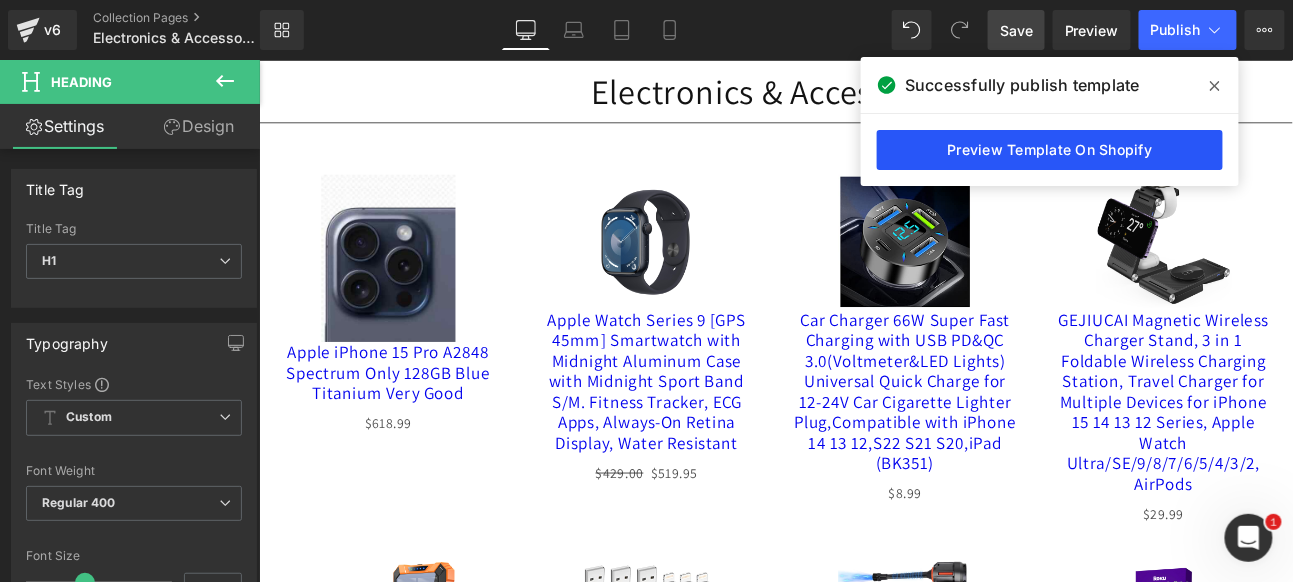 click on "Preview Template On Shopify" at bounding box center [1050, 150] 